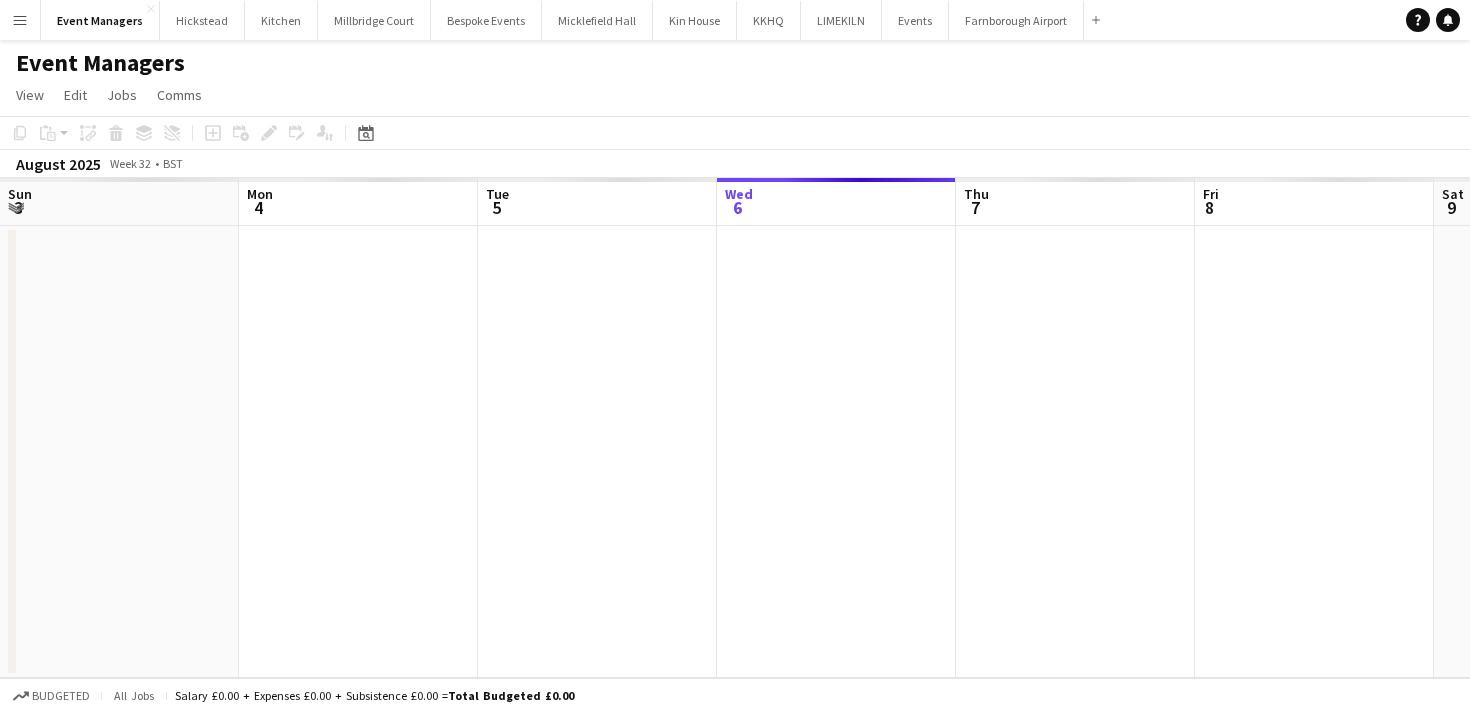 scroll, scrollTop: 0, scrollLeft: 0, axis: both 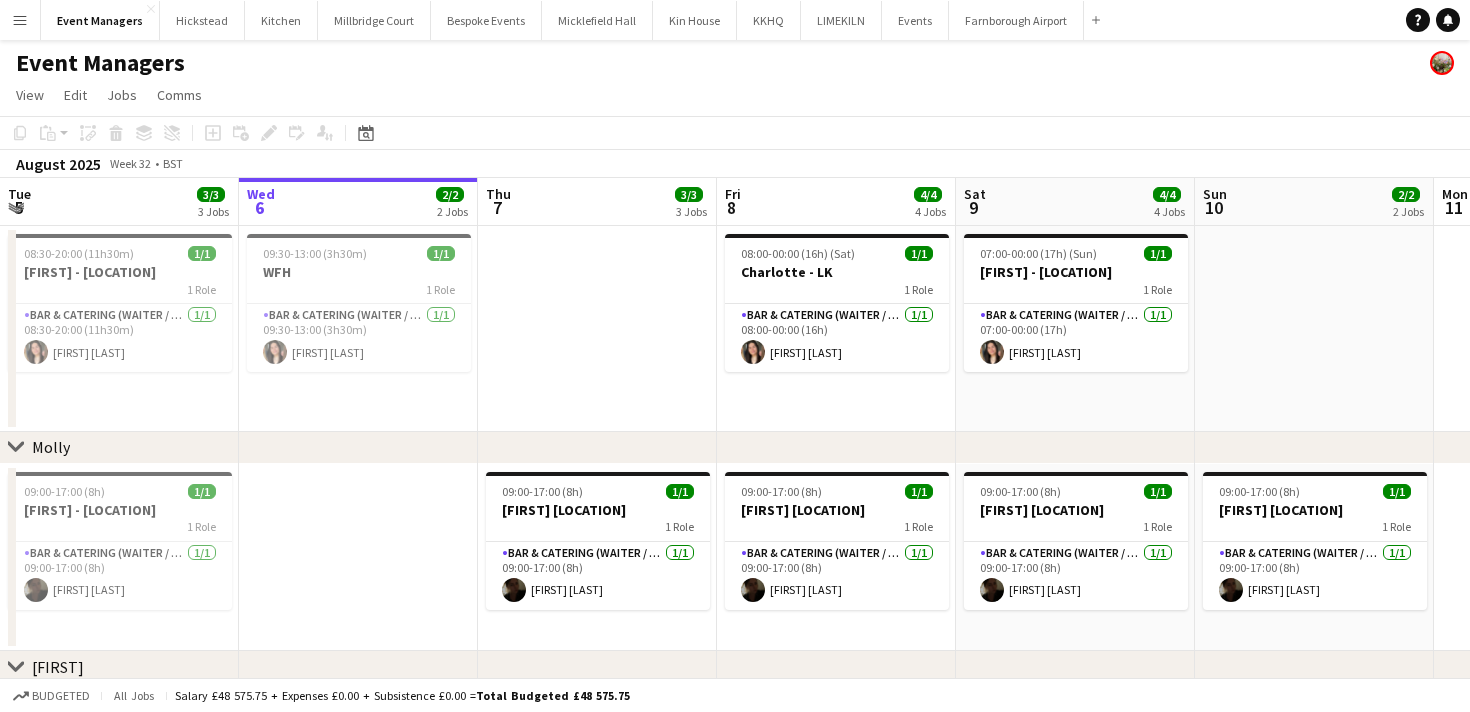 click at bounding box center [358, 558] 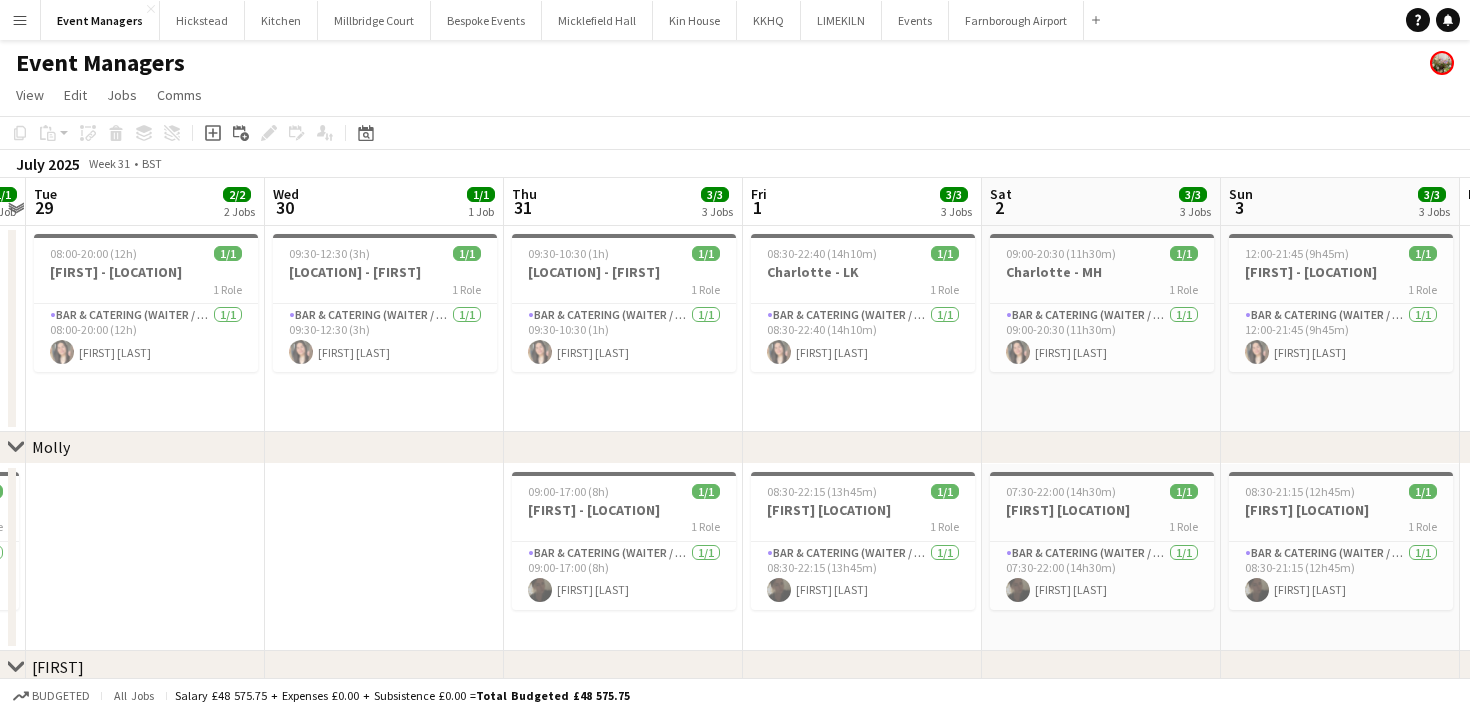 scroll, scrollTop: 0, scrollLeft: 425, axis: horizontal 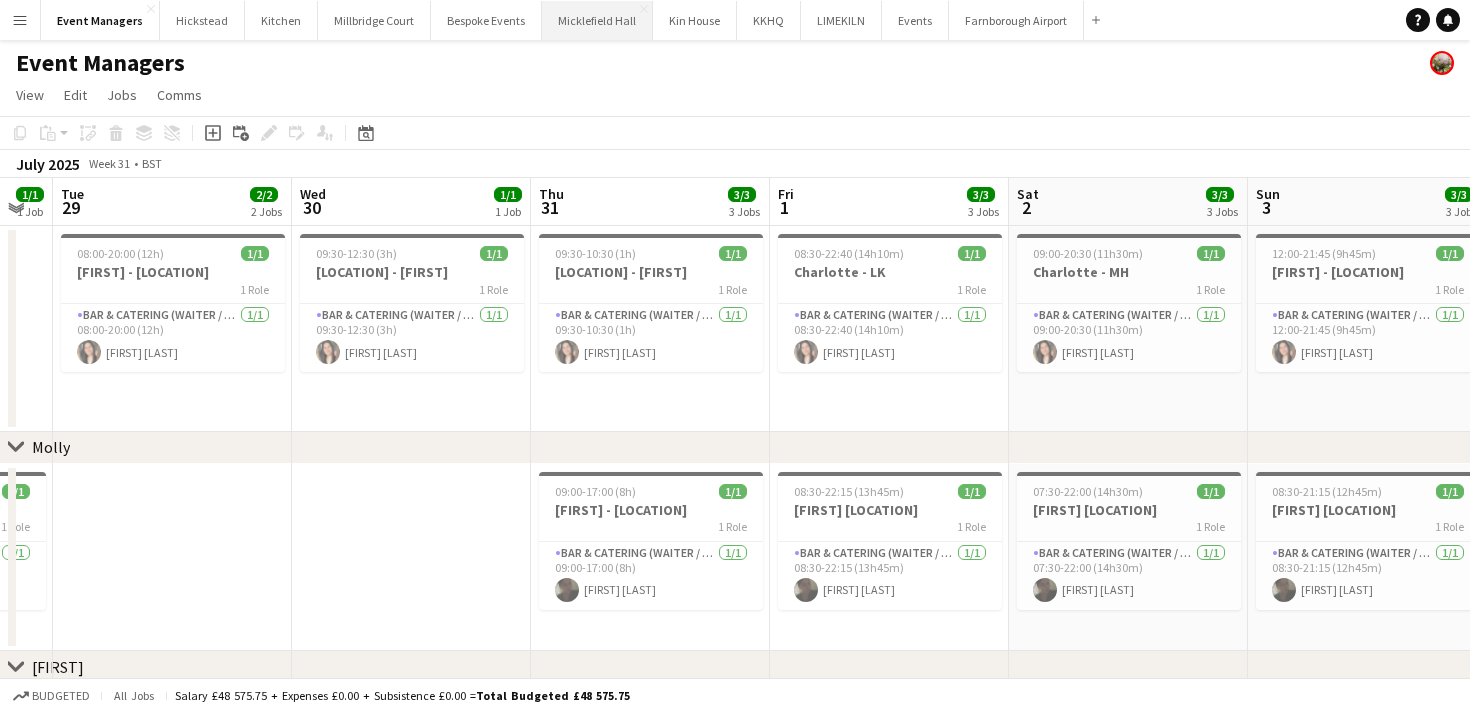 click on "Micklefield Hall
Close" at bounding box center [597, 20] 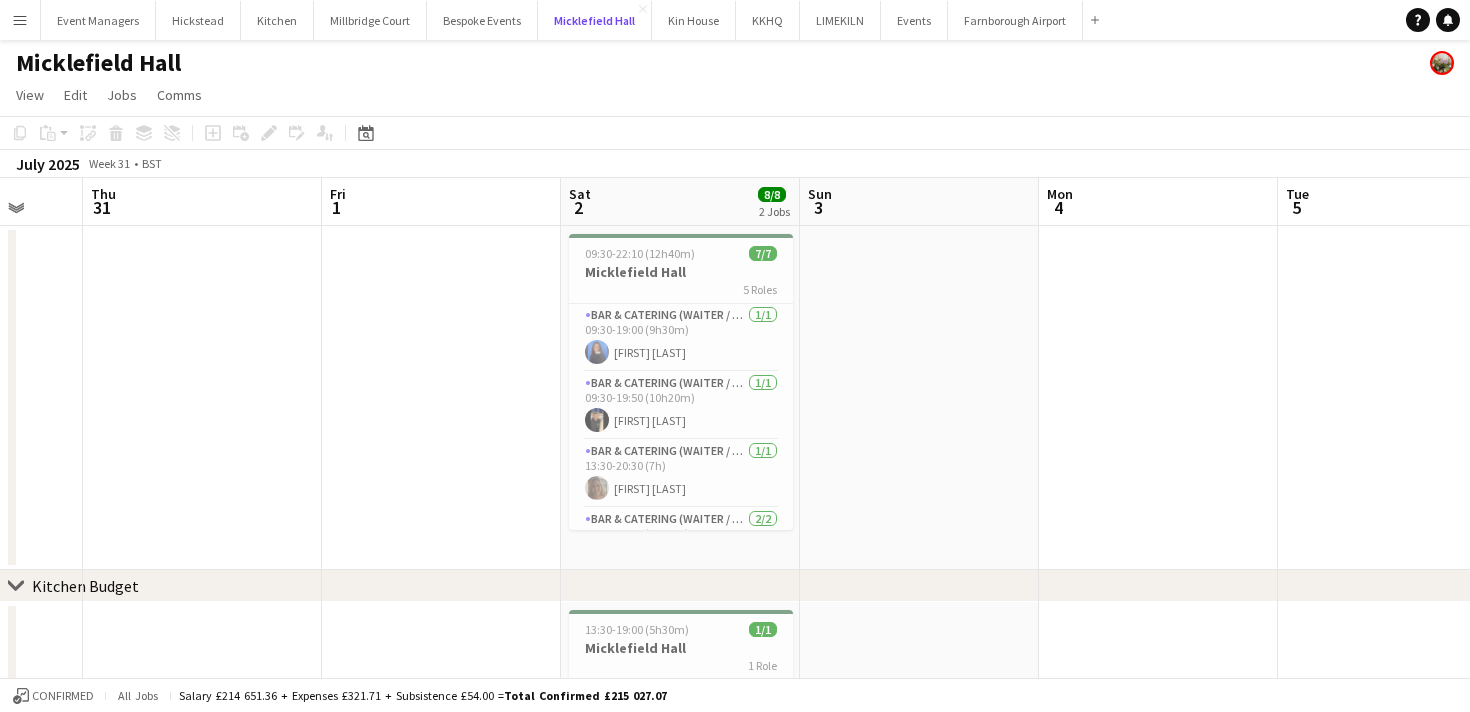 scroll, scrollTop: 0, scrollLeft: 635, axis: horizontal 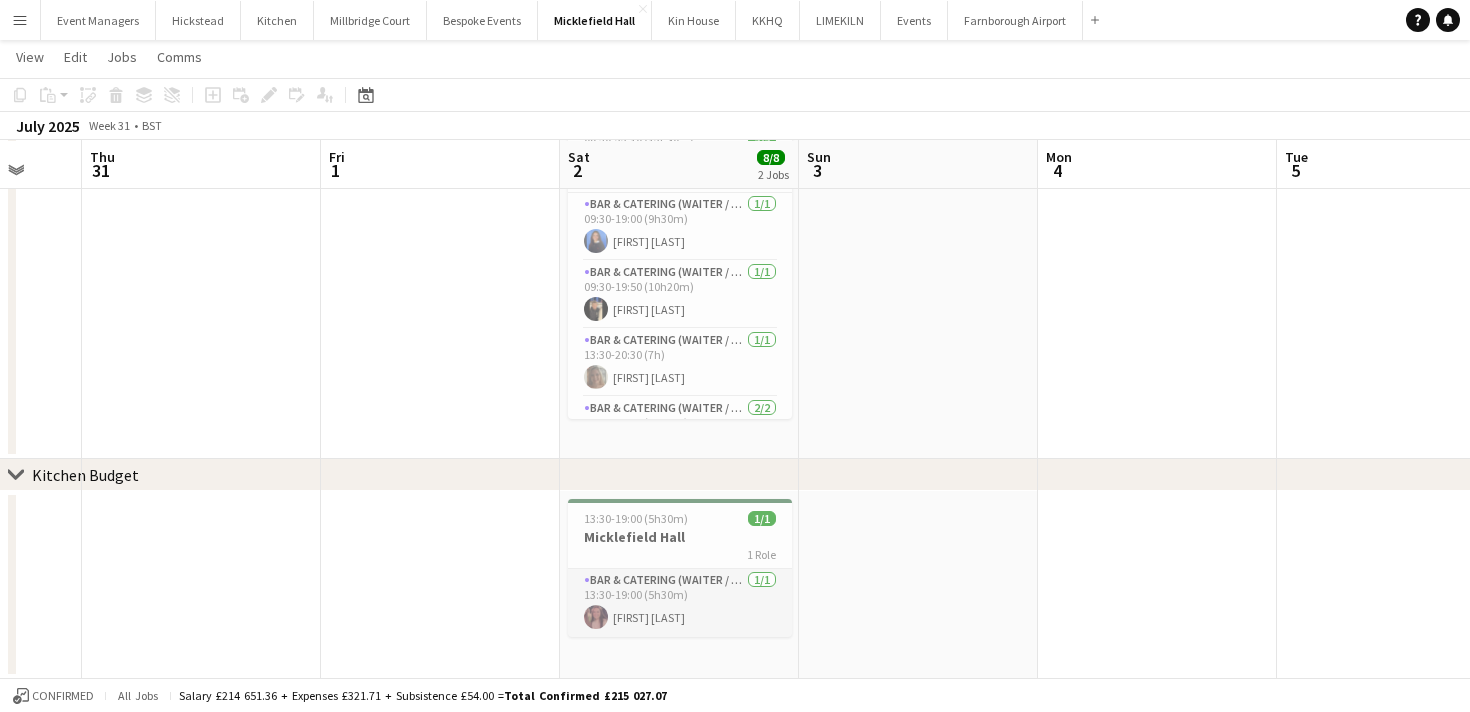 click on "[FIRST] [LAST]" at bounding box center (680, 603) 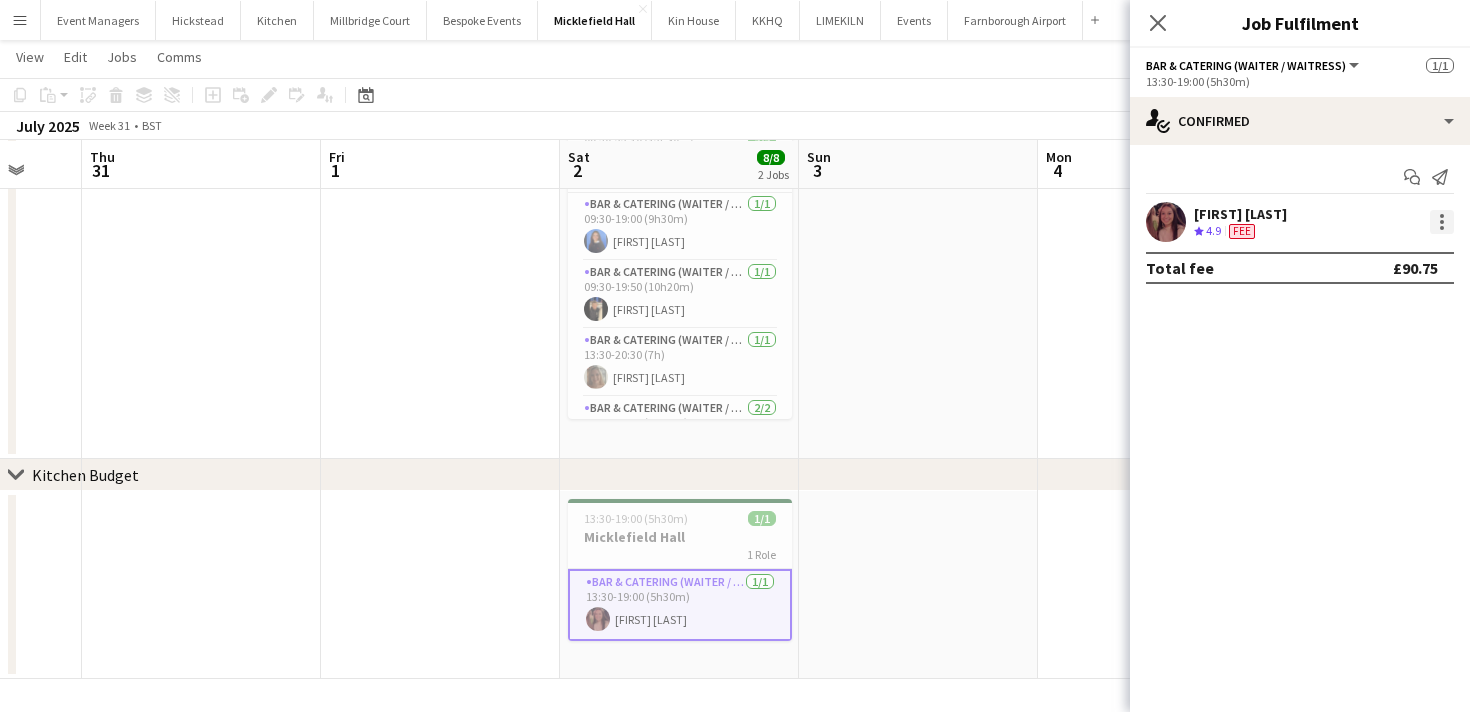 click at bounding box center (1442, 222) 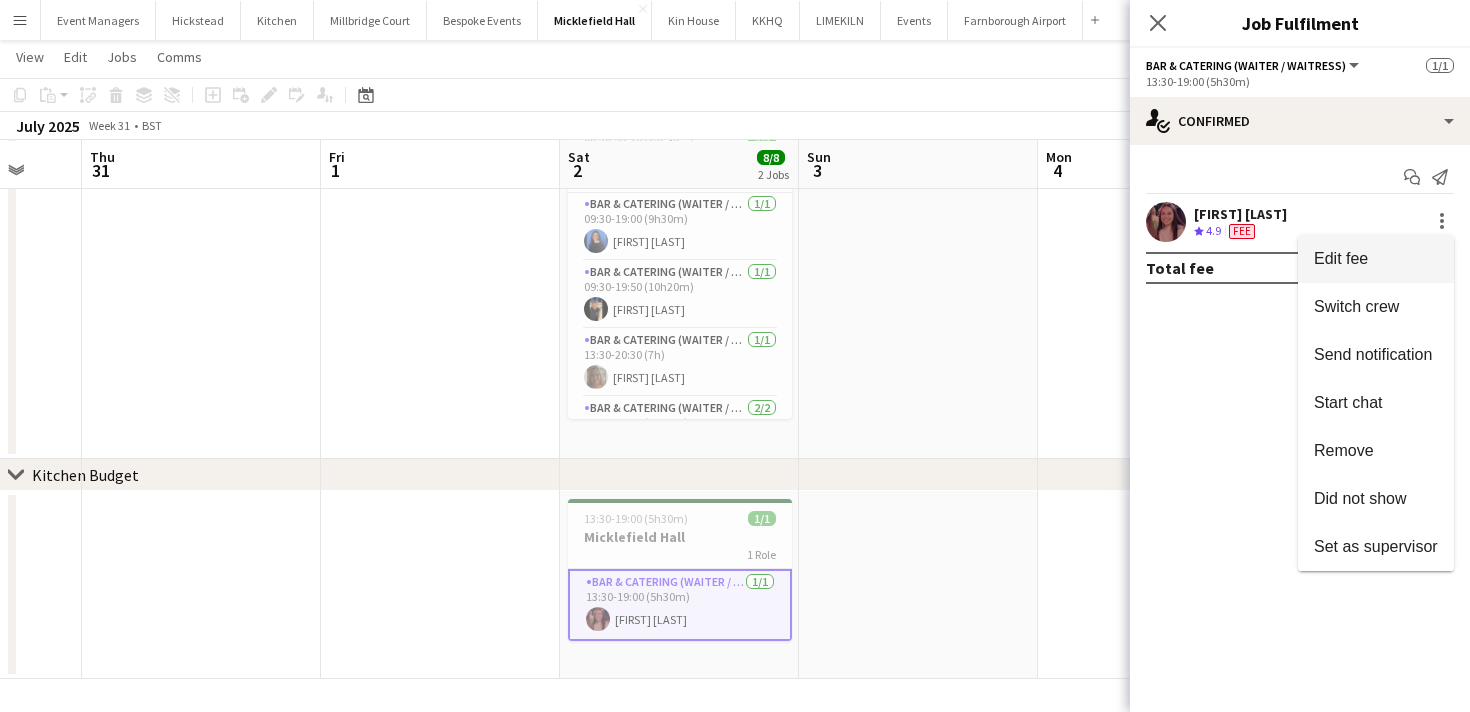 click on "Edit fee" at bounding box center (1376, 259) 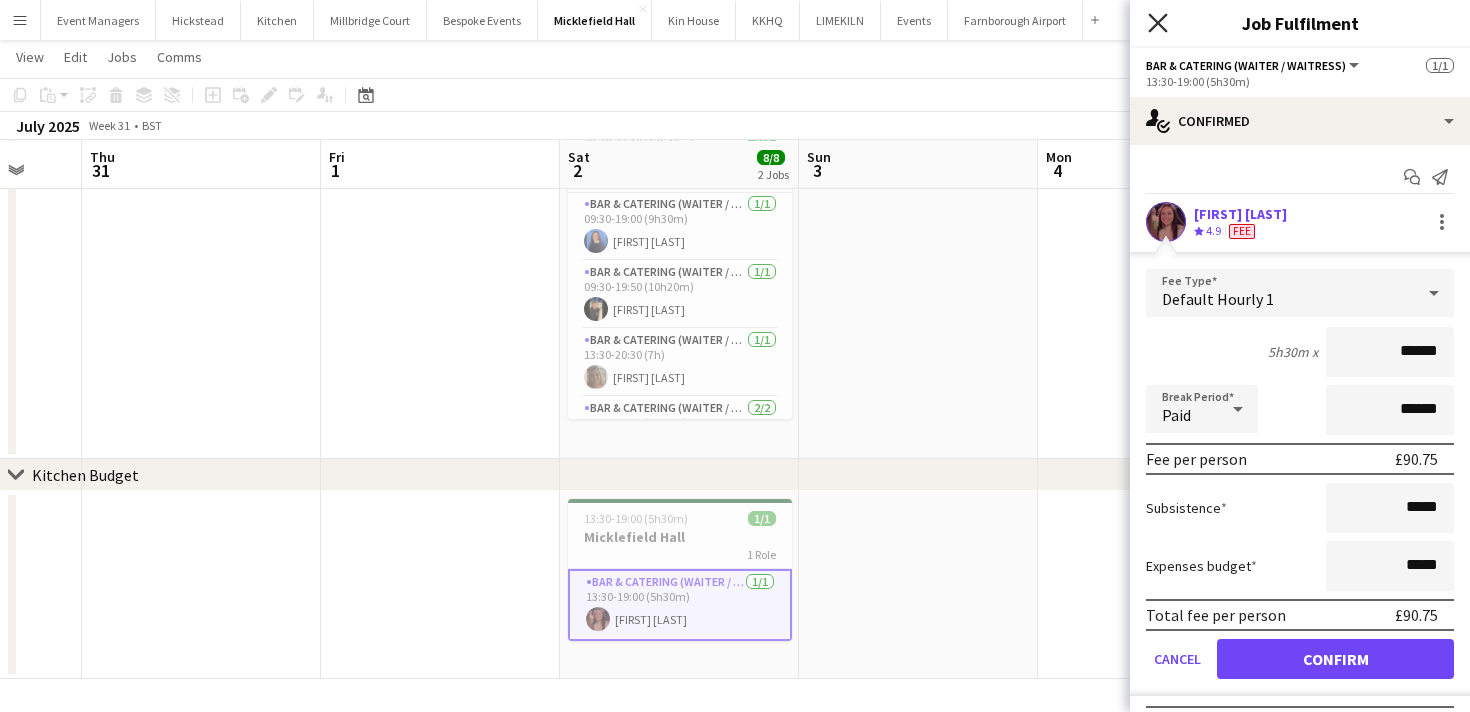 click on "Close pop-in" 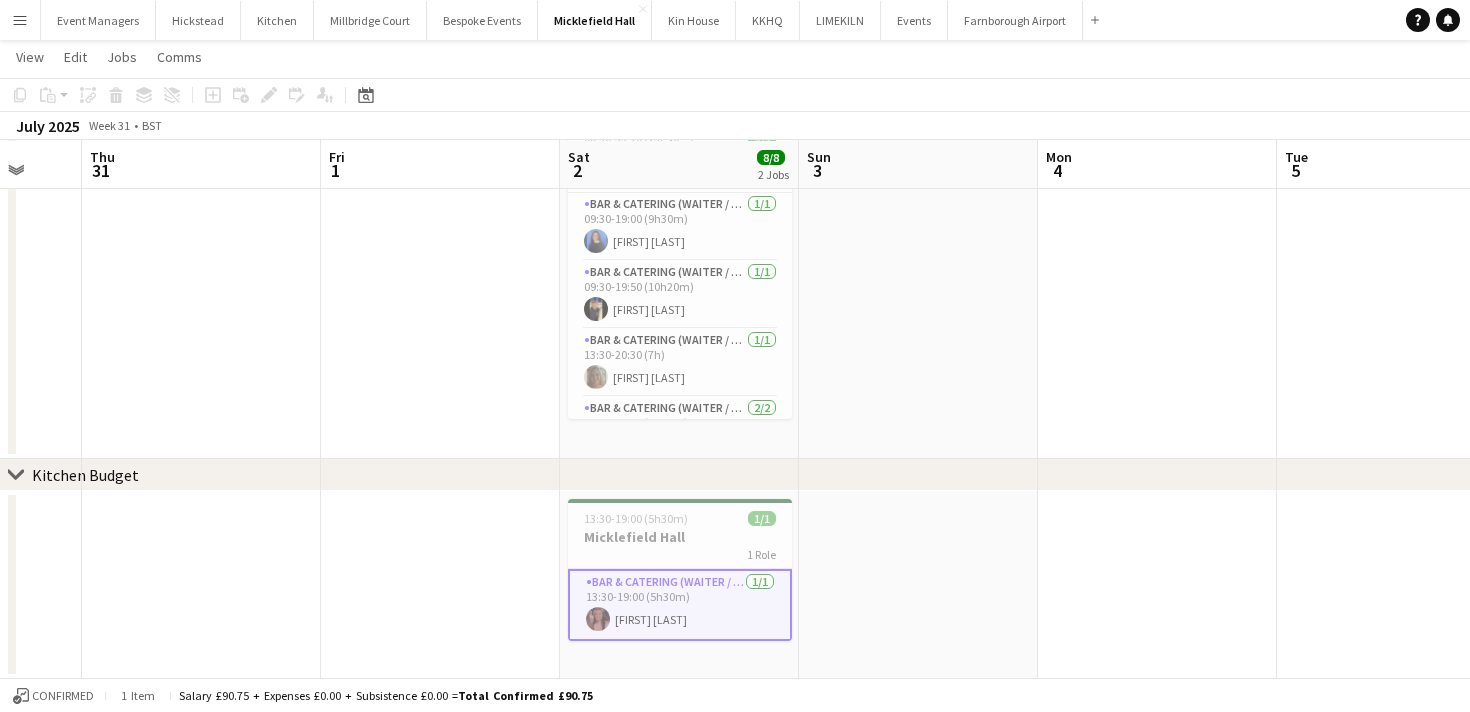 click on "[FIRST] [LAST]" at bounding box center (680, 605) 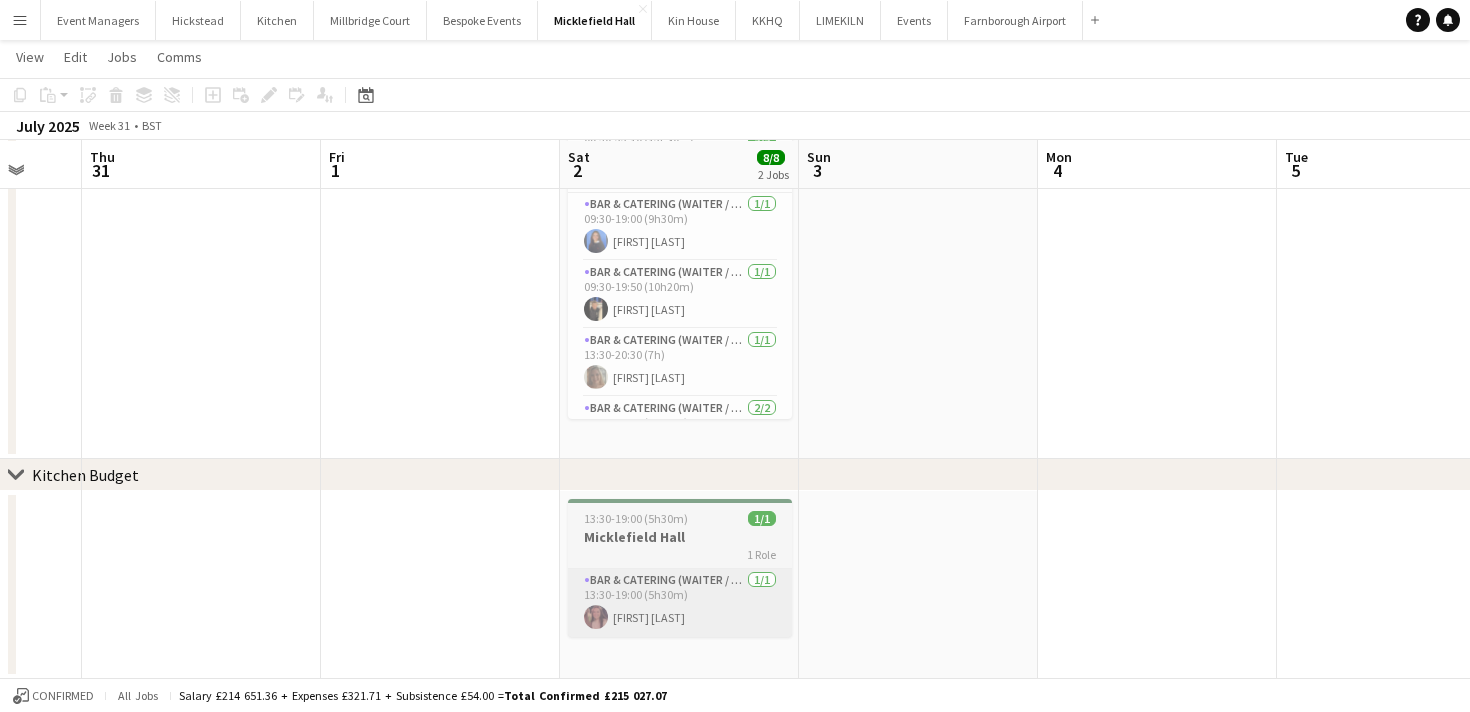 click on "[FIRST] [LAST]" at bounding box center (680, 603) 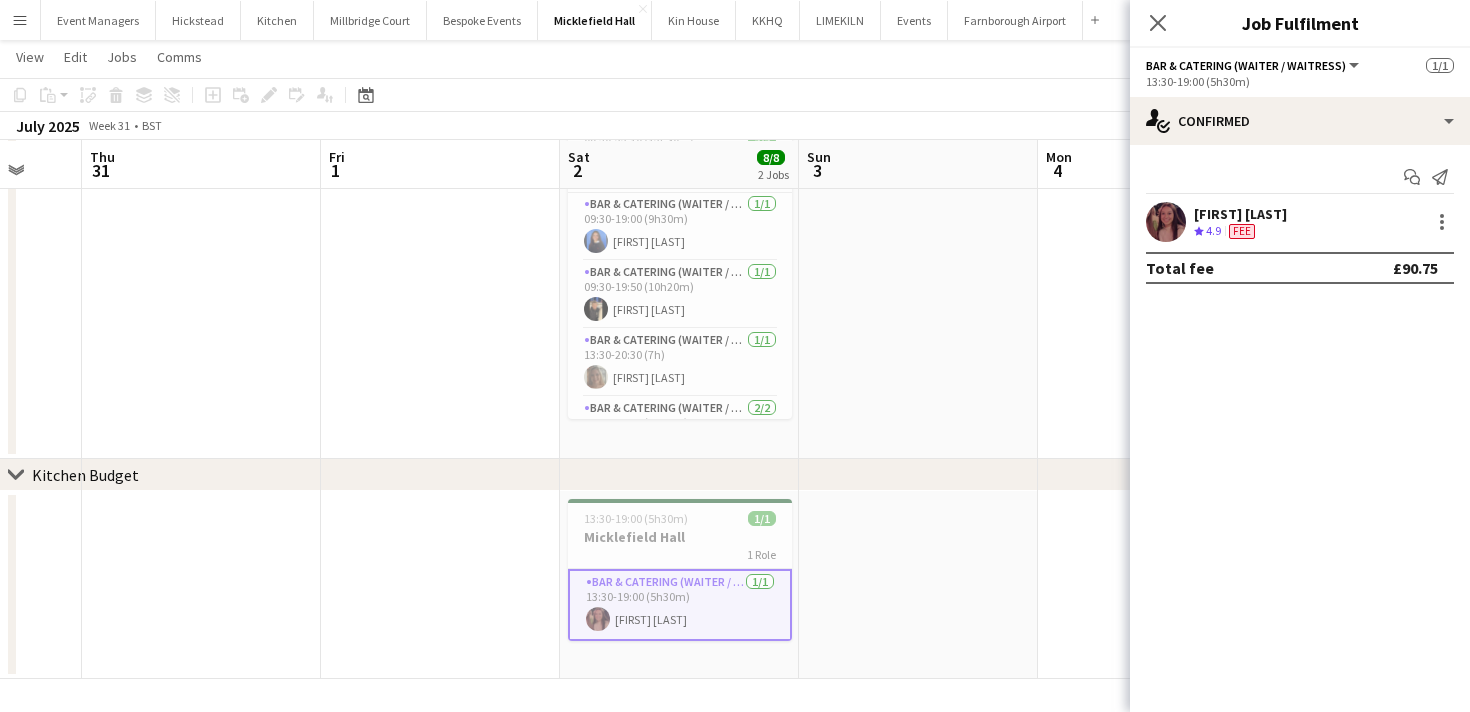 click at bounding box center (1166, 222) 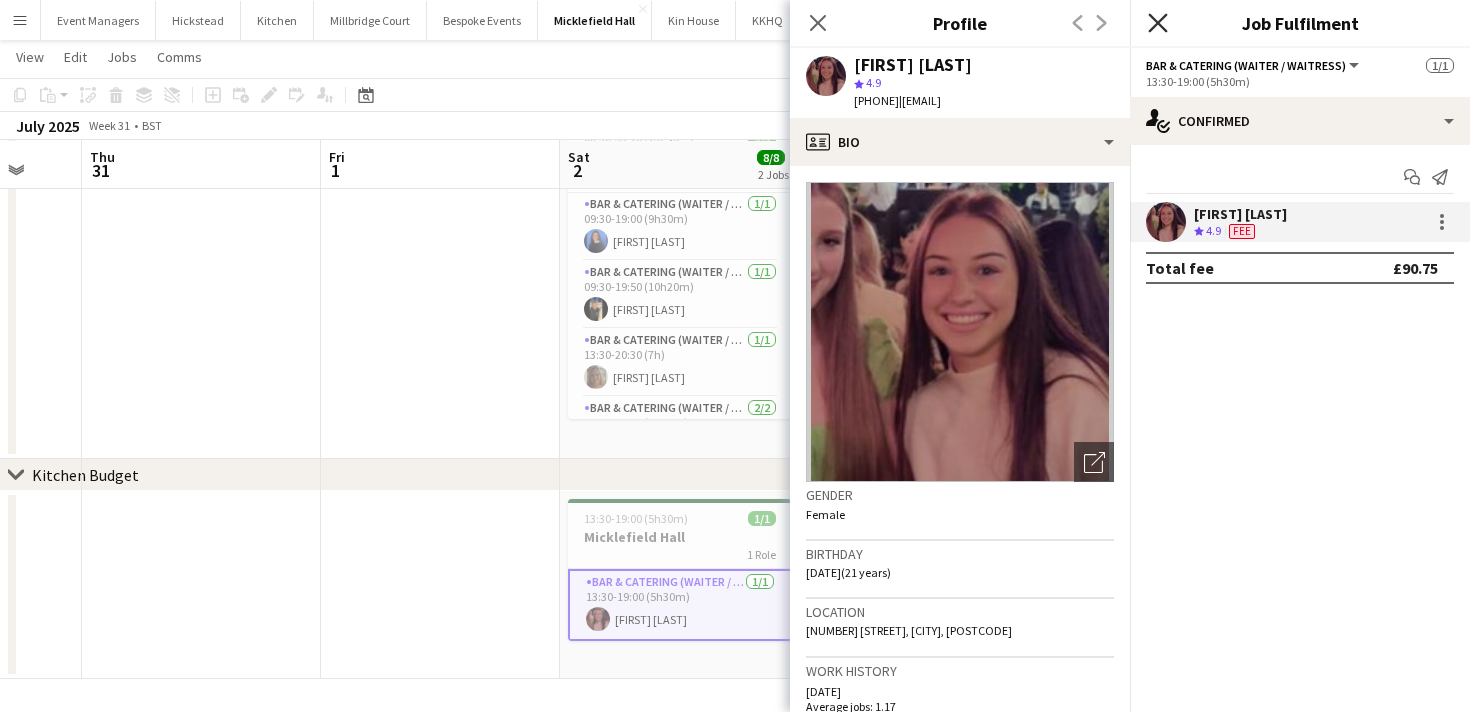 click on "Close pop-in" 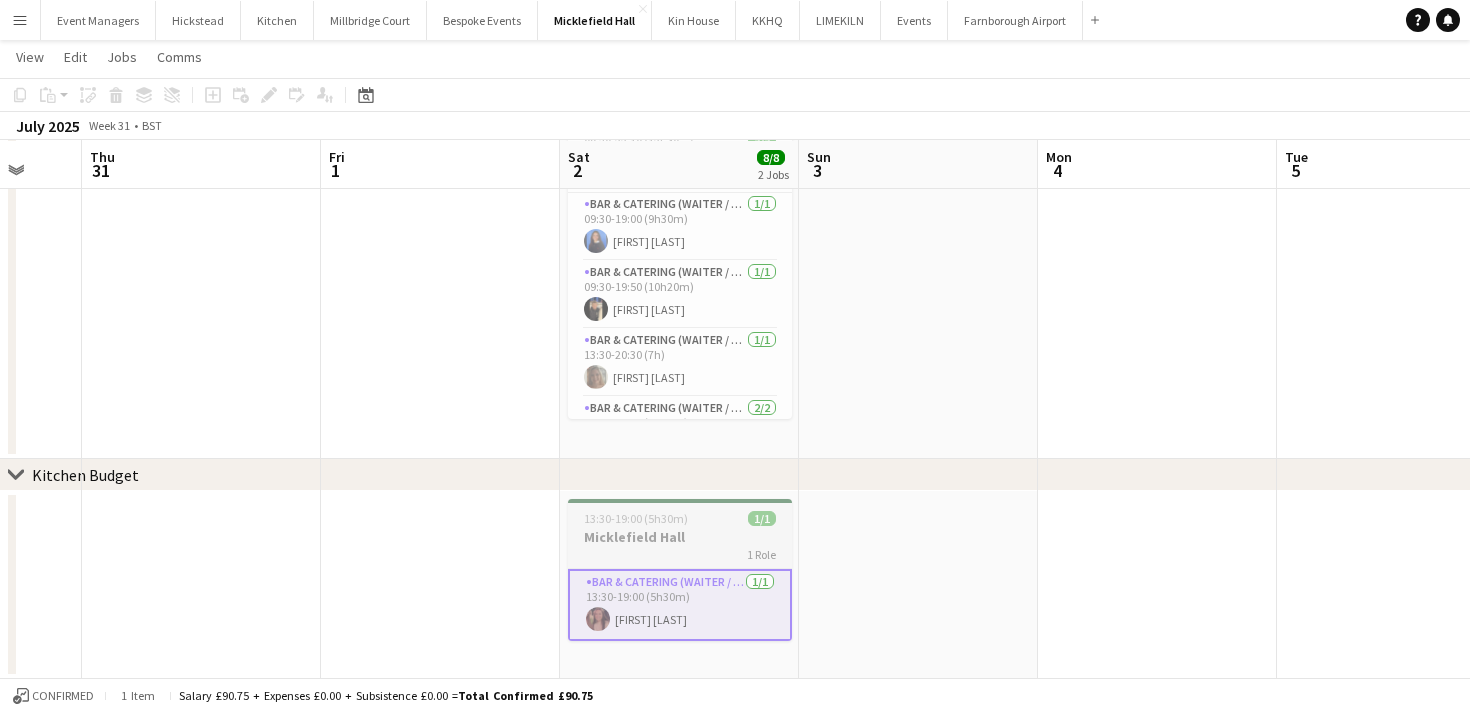 click on "13:30-19:00 (5h30m)    1/1" at bounding box center [680, 518] 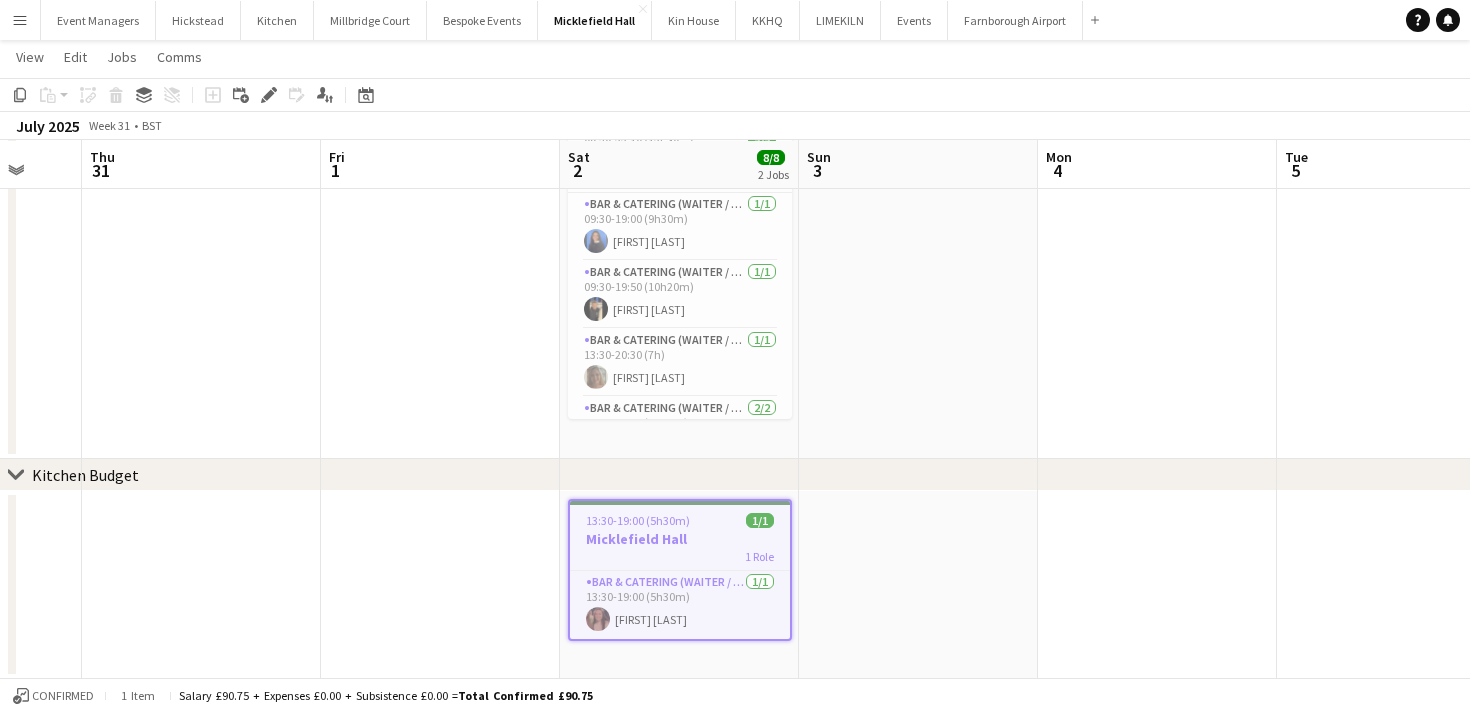 click on "13:30-19:00 (5h30m)    1/1" at bounding box center (680, 520) 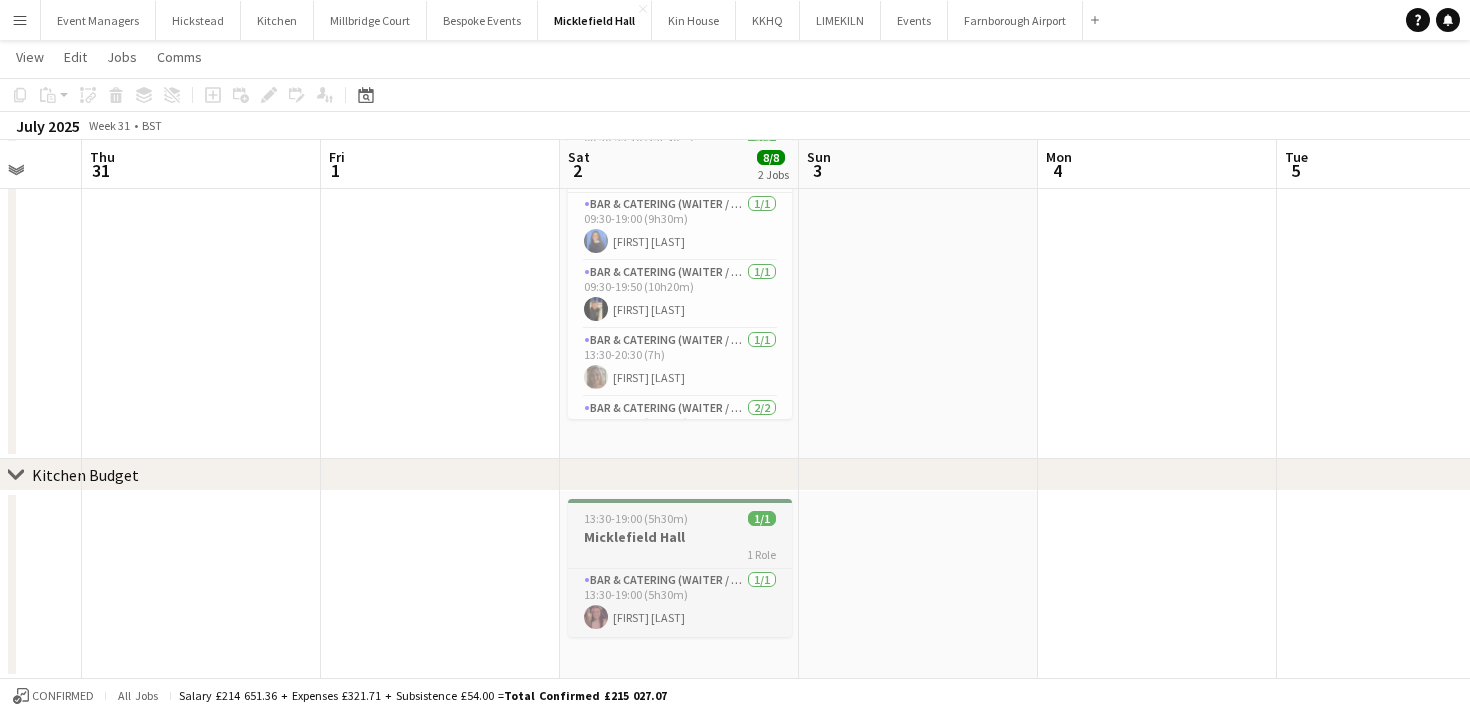 click on "13:30-19:00 (5h30m)    1/1" at bounding box center (680, 518) 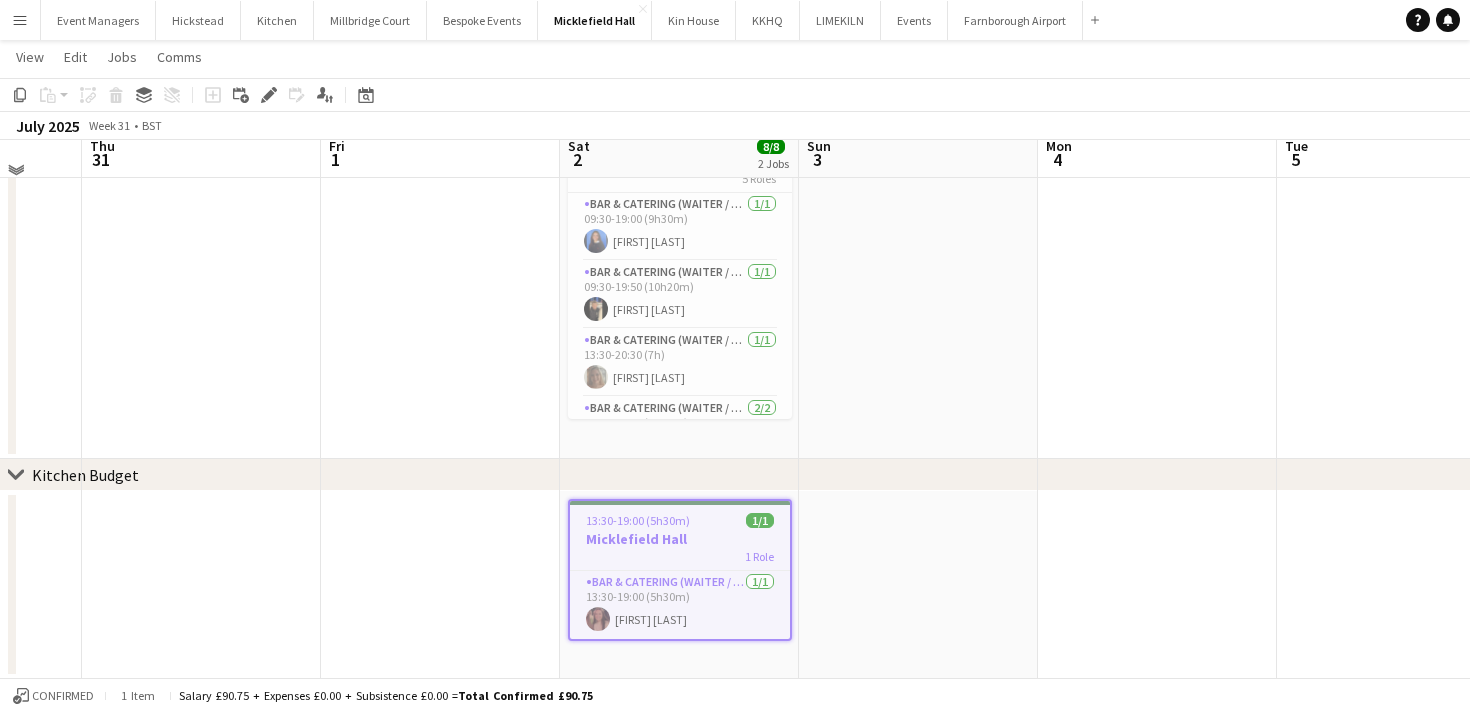 scroll, scrollTop: 0, scrollLeft: 0, axis: both 